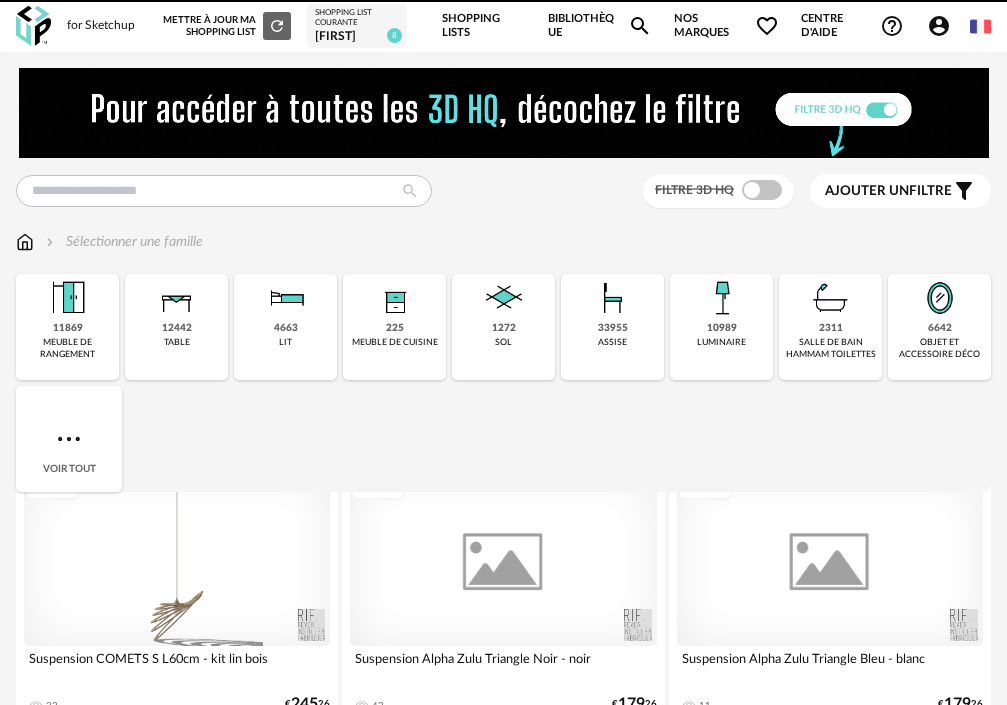scroll, scrollTop: 0, scrollLeft: 0, axis: both 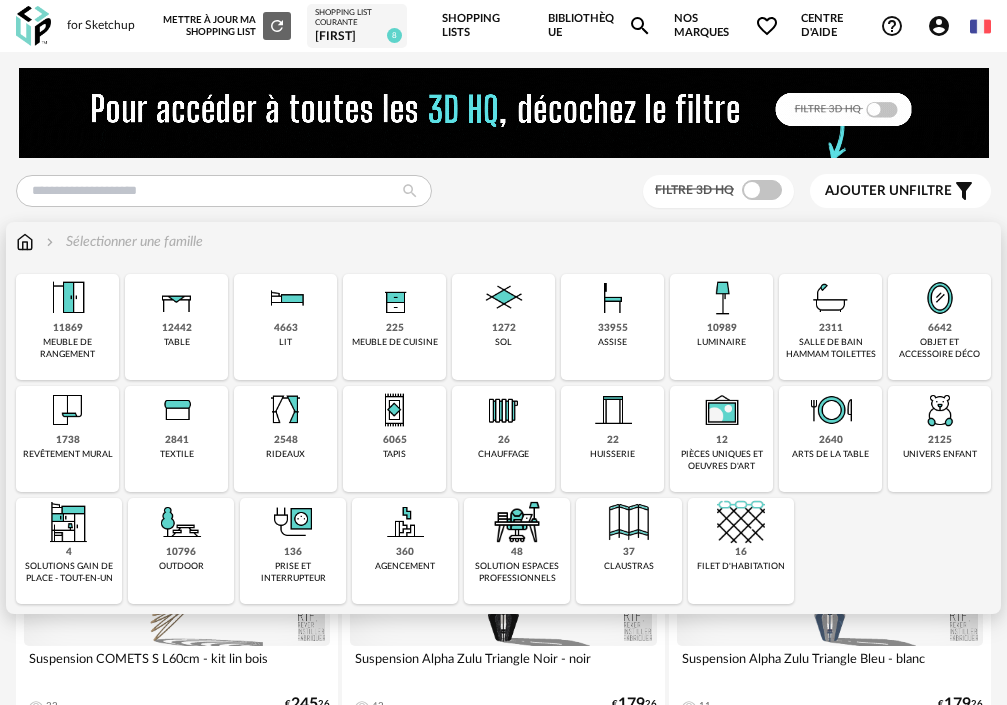 click at bounding box center (722, 298) 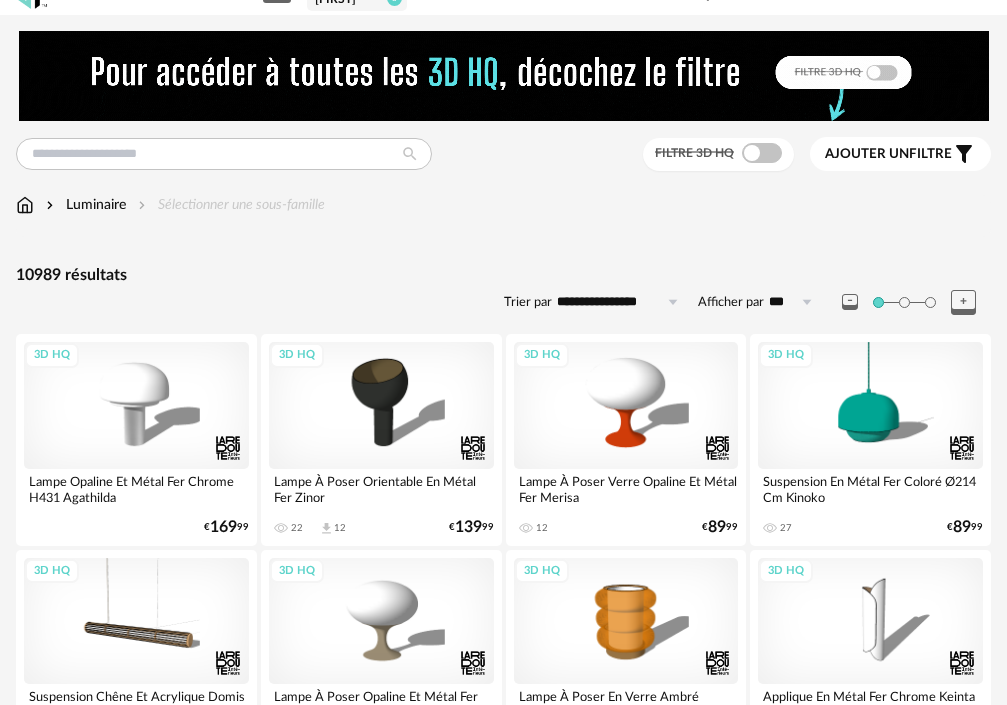 scroll, scrollTop: 0, scrollLeft: 0, axis: both 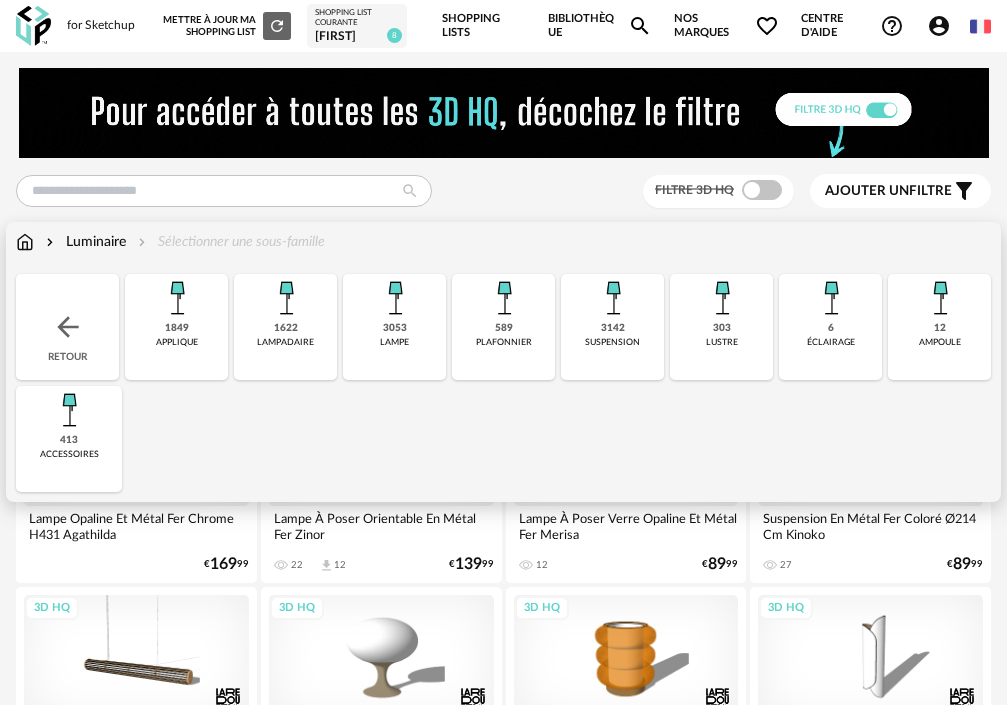 click on "**********" at bounding box center (503, 2952) 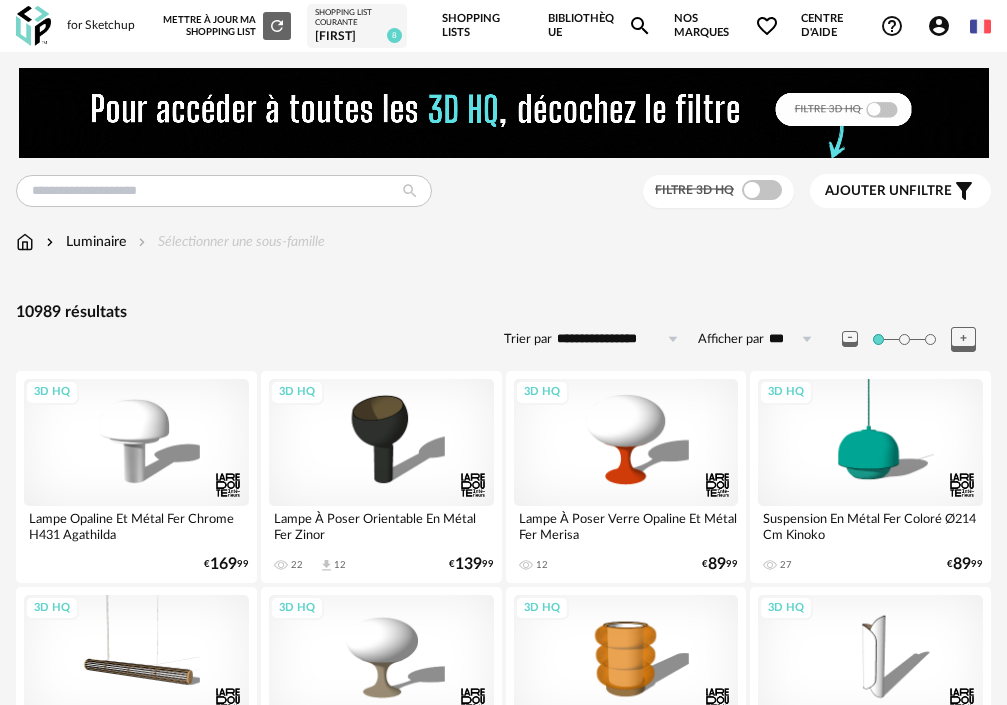 click at bounding box center (25, 242) 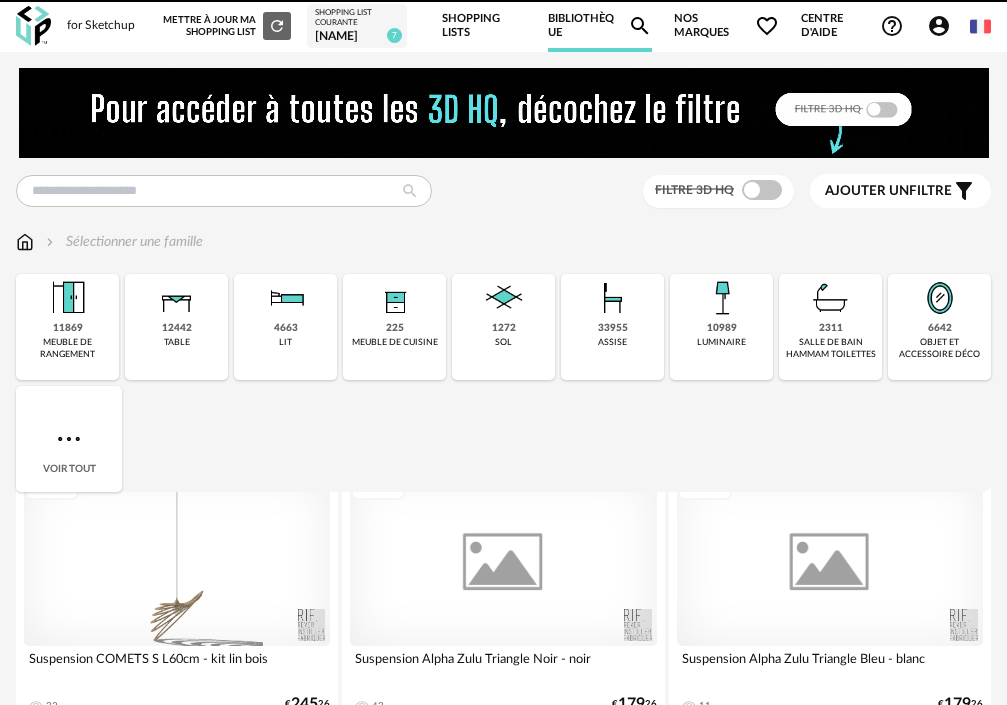 scroll, scrollTop: 0, scrollLeft: 0, axis: both 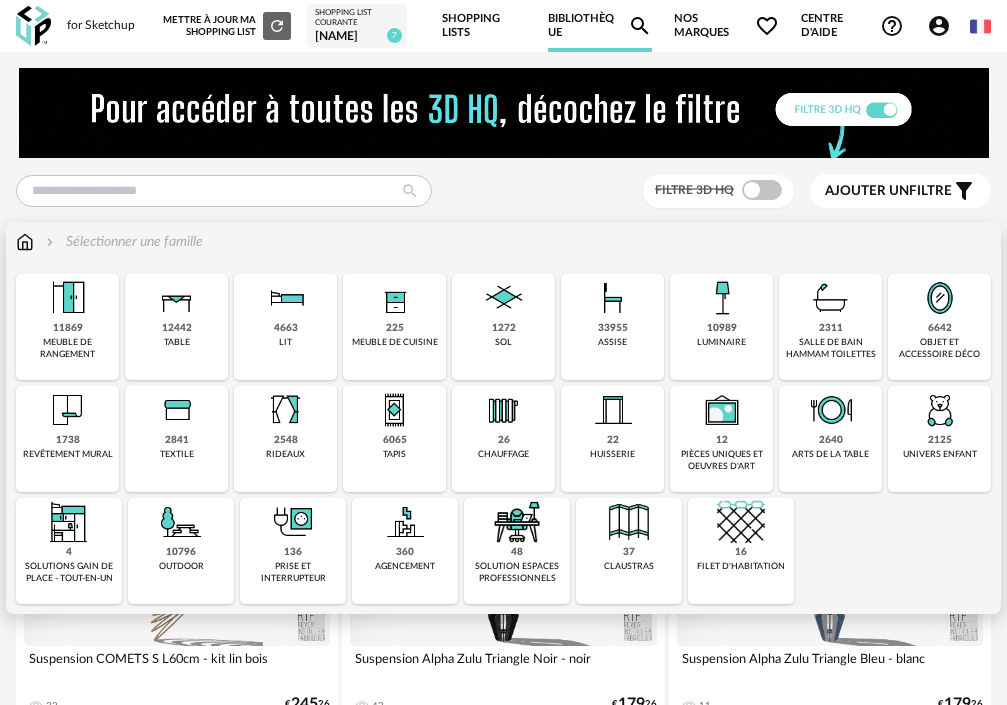 click at bounding box center [940, 298] 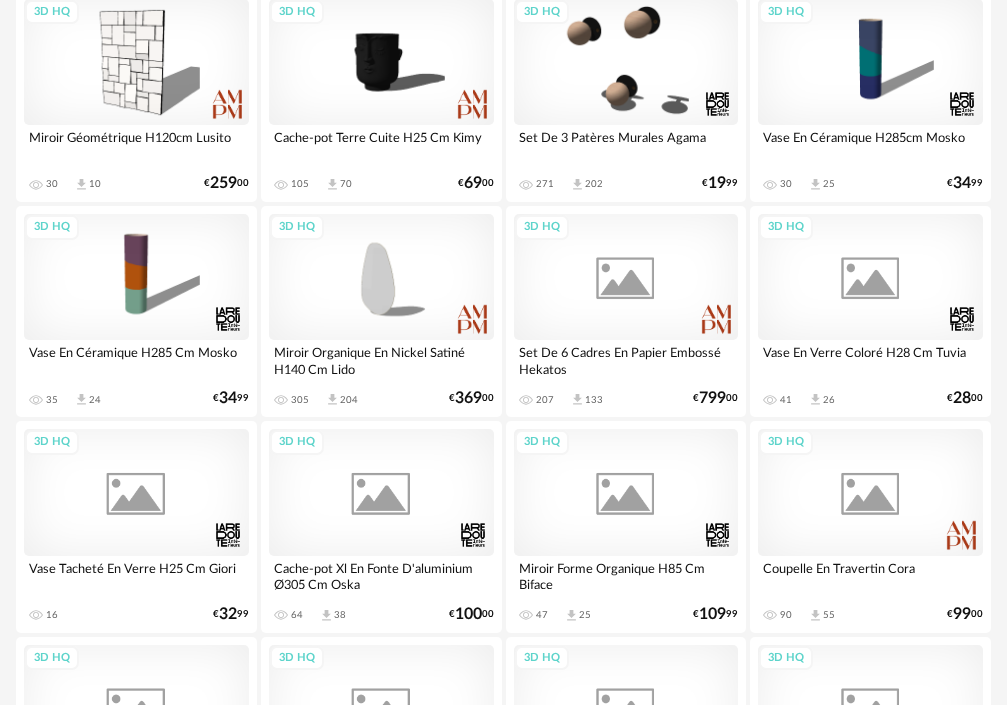 scroll, scrollTop: 600, scrollLeft: 0, axis: vertical 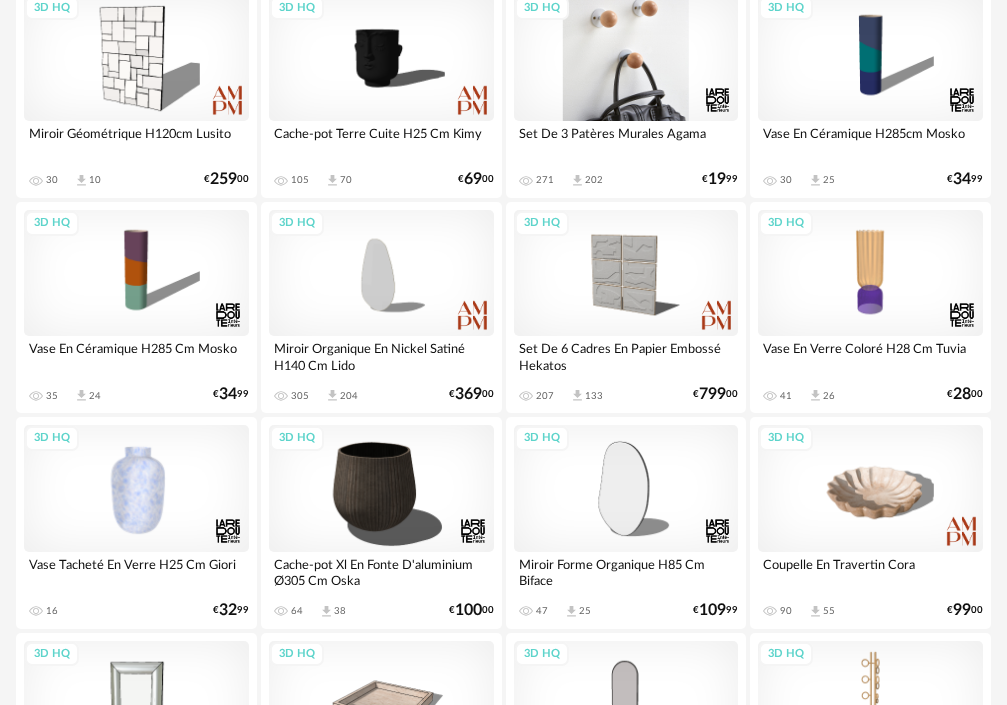 click on "3D HQ" at bounding box center [626, 58] 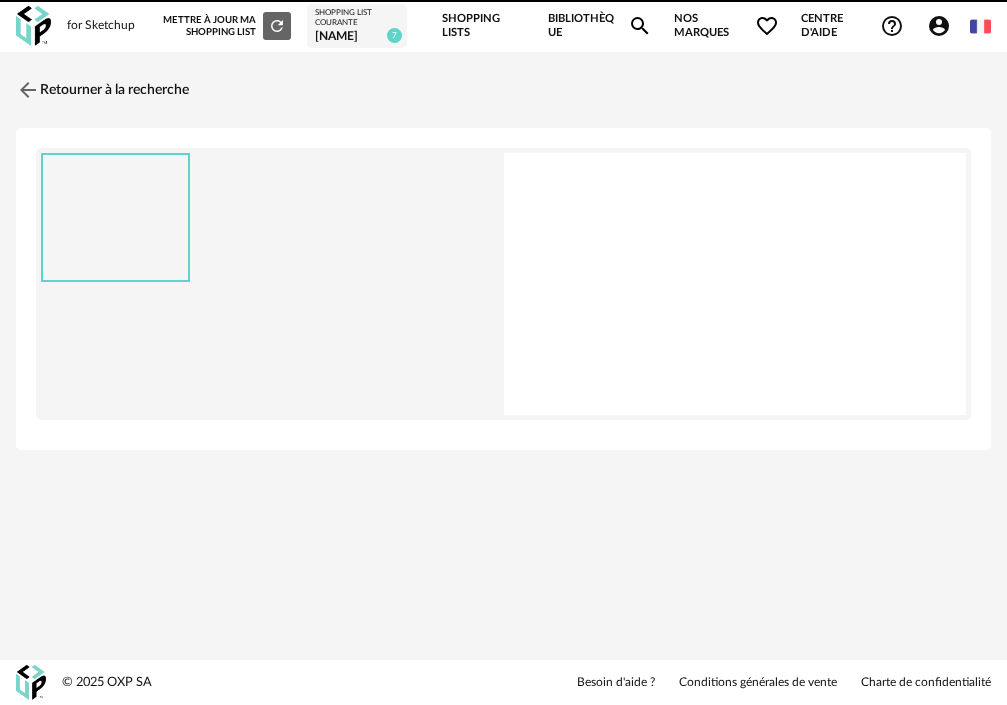 scroll, scrollTop: 0, scrollLeft: 0, axis: both 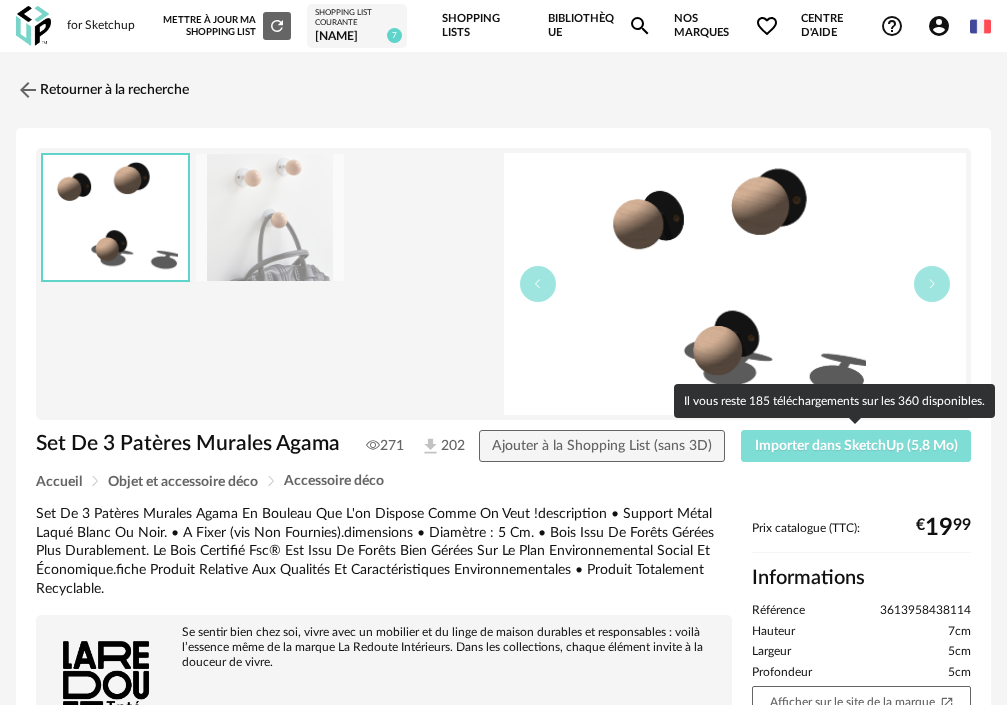 click on "Importer dans SketchUp (5,8 Mo)" at bounding box center (856, 446) 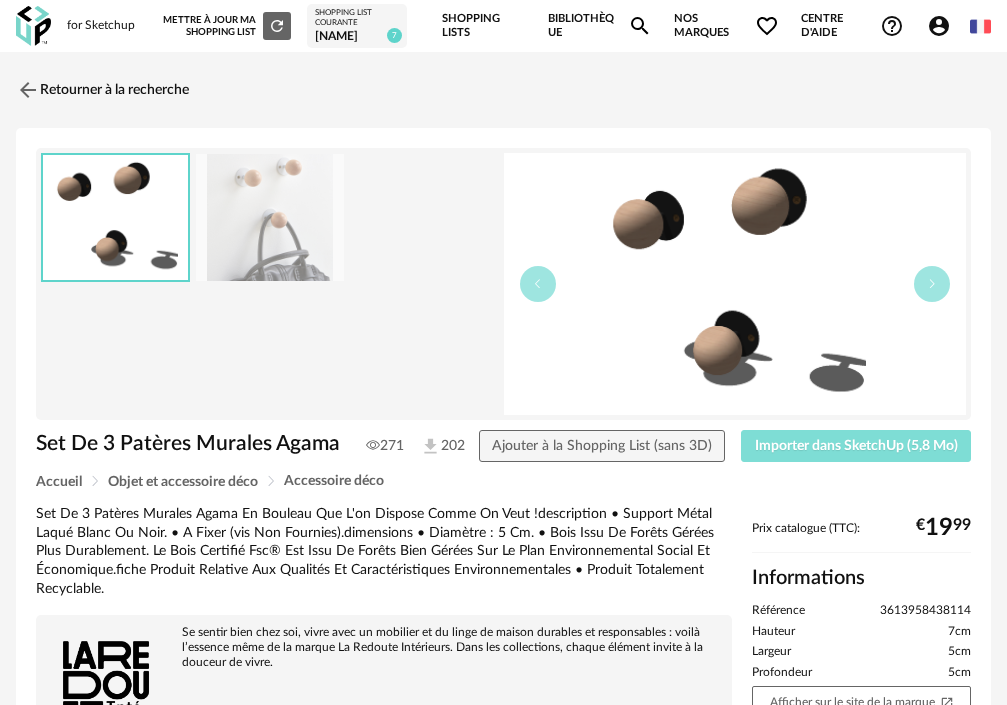 type 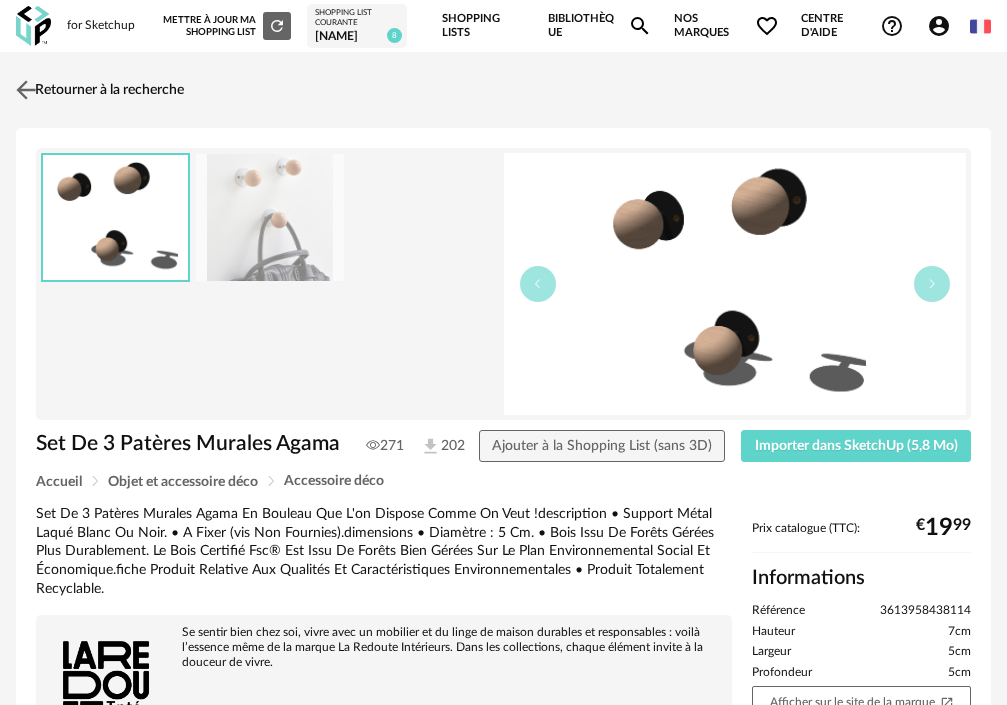 click at bounding box center (26, 90) 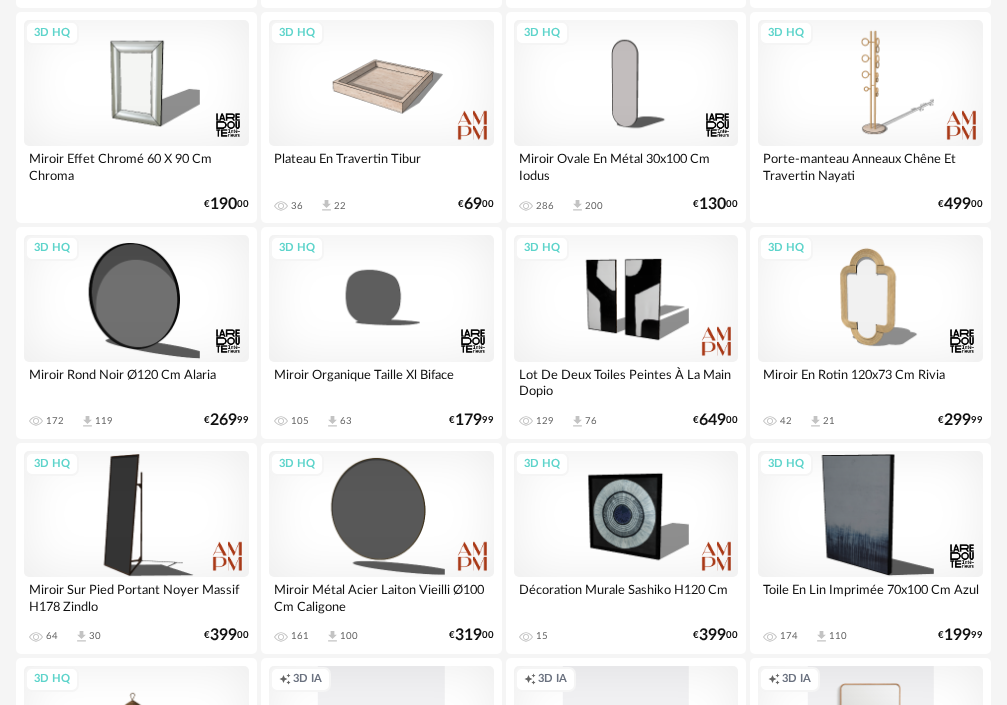 scroll, scrollTop: 1269, scrollLeft: 0, axis: vertical 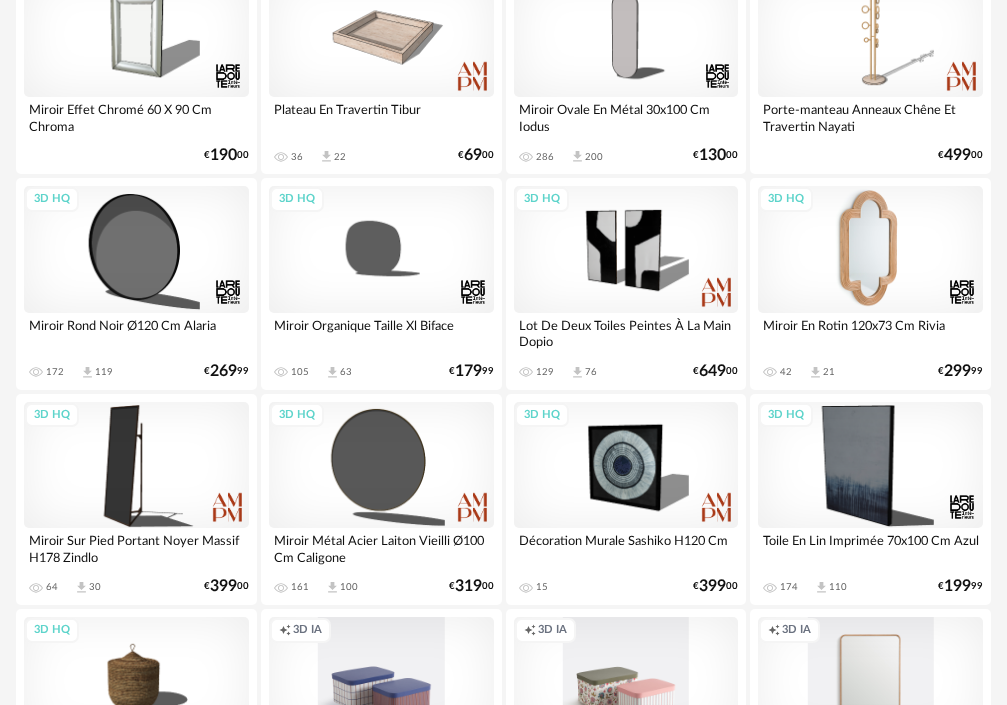 click on "3D HQ" at bounding box center (870, 249) 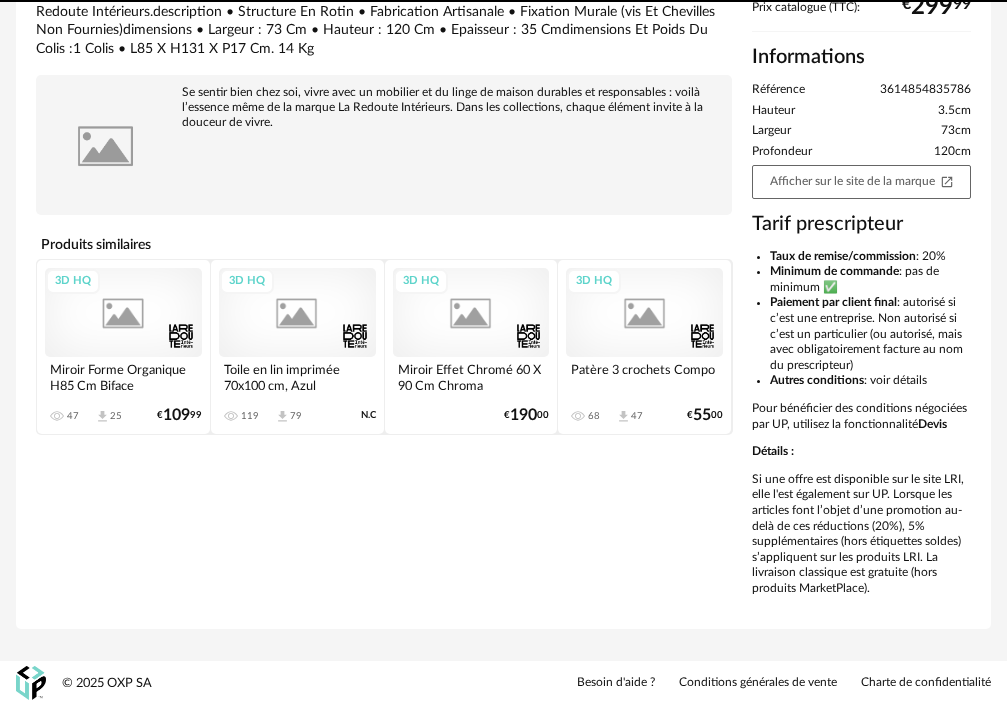 scroll, scrollTop: 0, scrollLeft: 0, axis: both 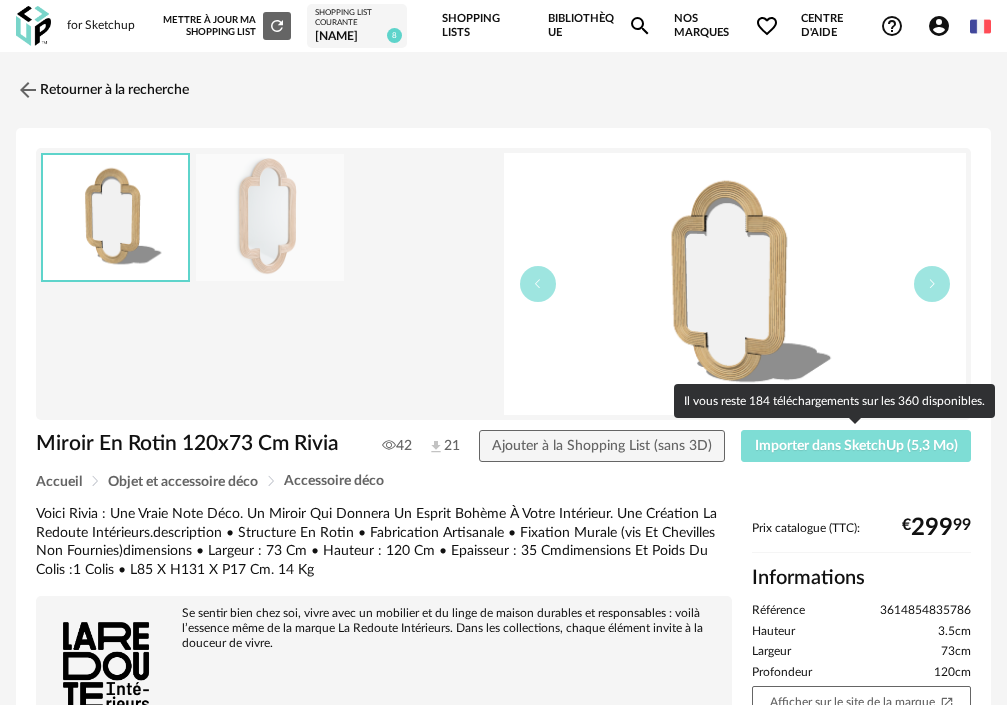 click on "Importer dans SketchUp (5,3 Mo)" at bounding box center (856, 446) 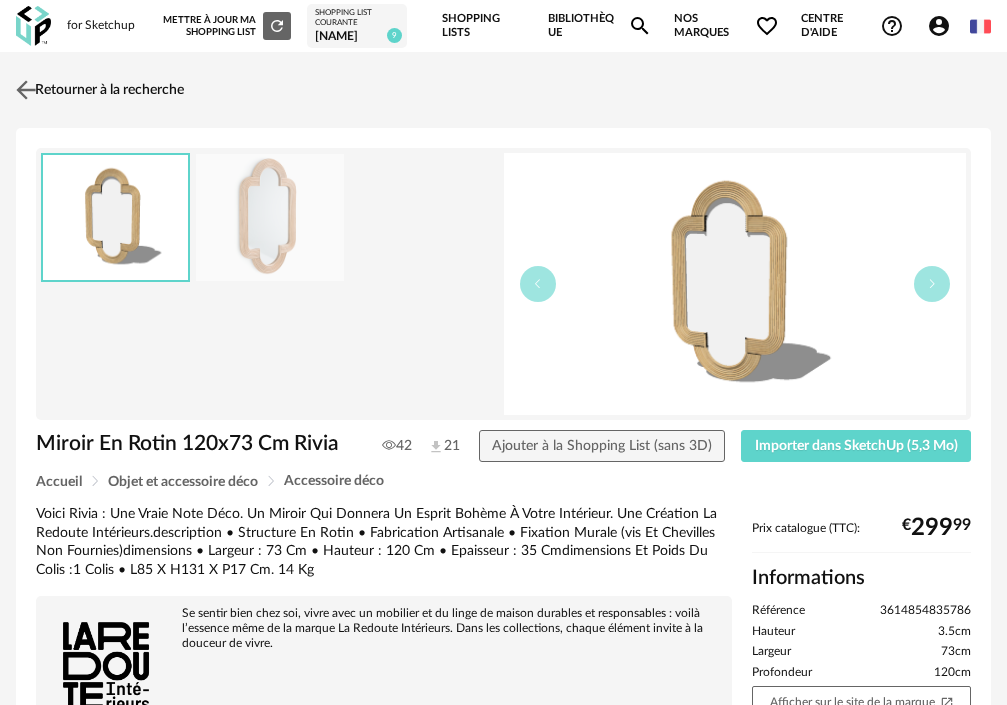 click at bounding box center (26, 90) 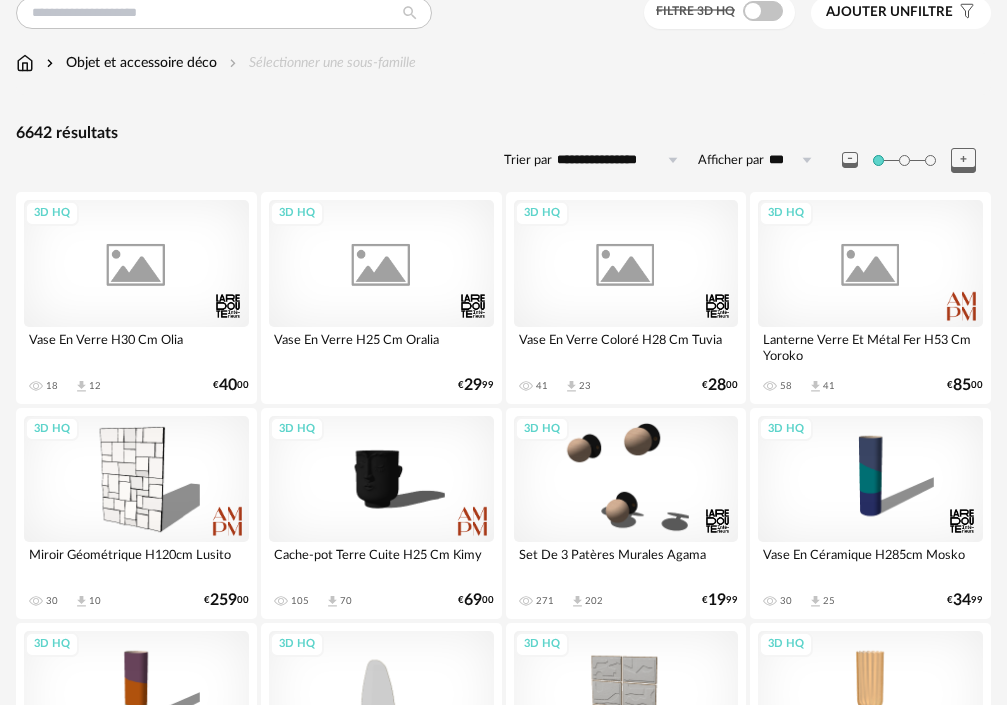 scroll, scrollTop: 0, scrollLeft: 0, axis: both 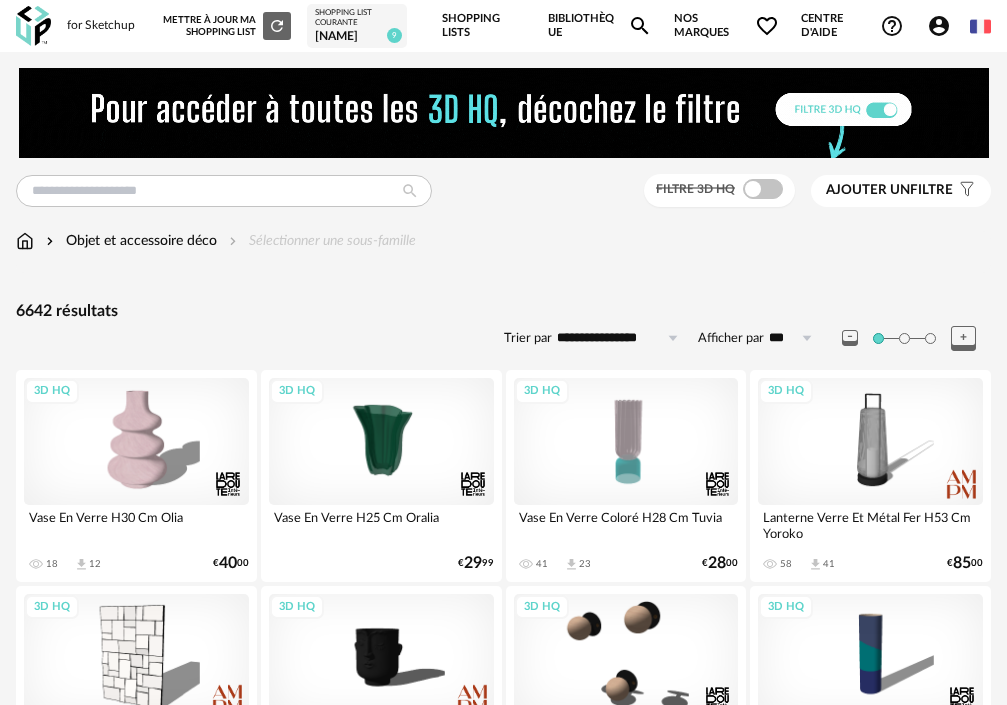 click at bounding box center [763, 189] 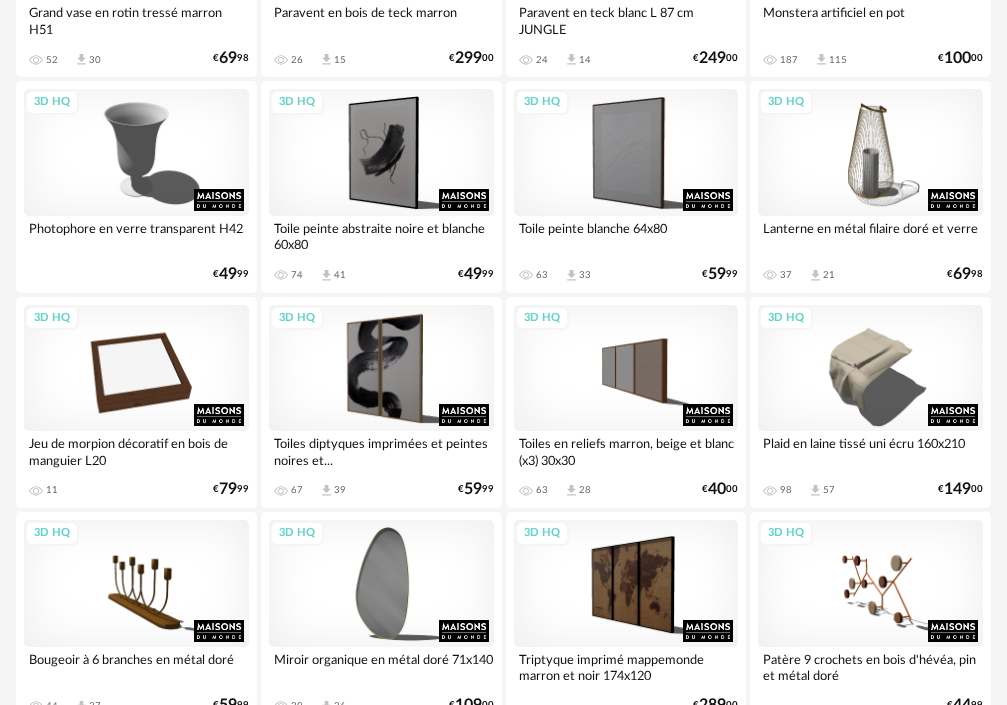 scroll, scrollTop: 4000, scrollLeft: 0, axis: vertical 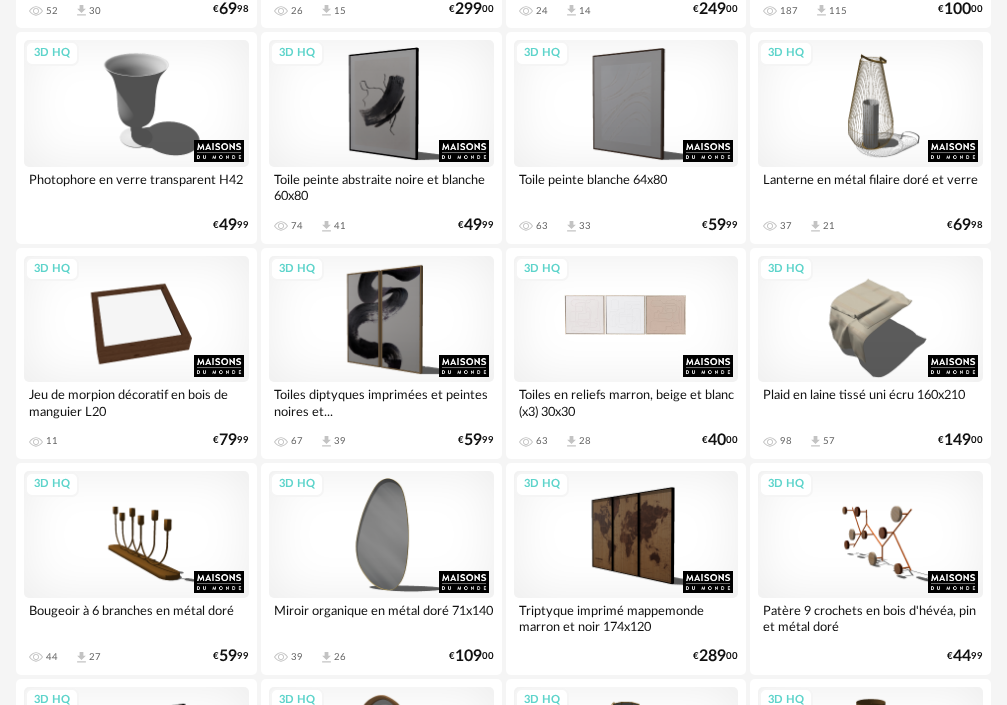 click on "3D HQ" at bounding box center [626, 319] 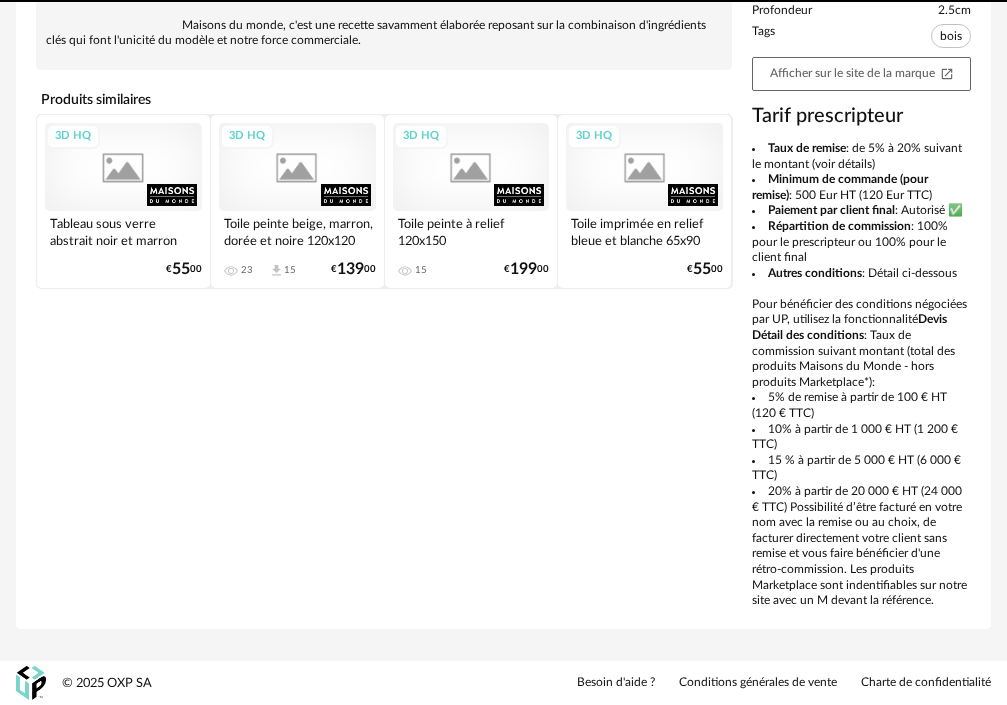scroll, scrollTop: 0, scrollLeft: 0, axis: both 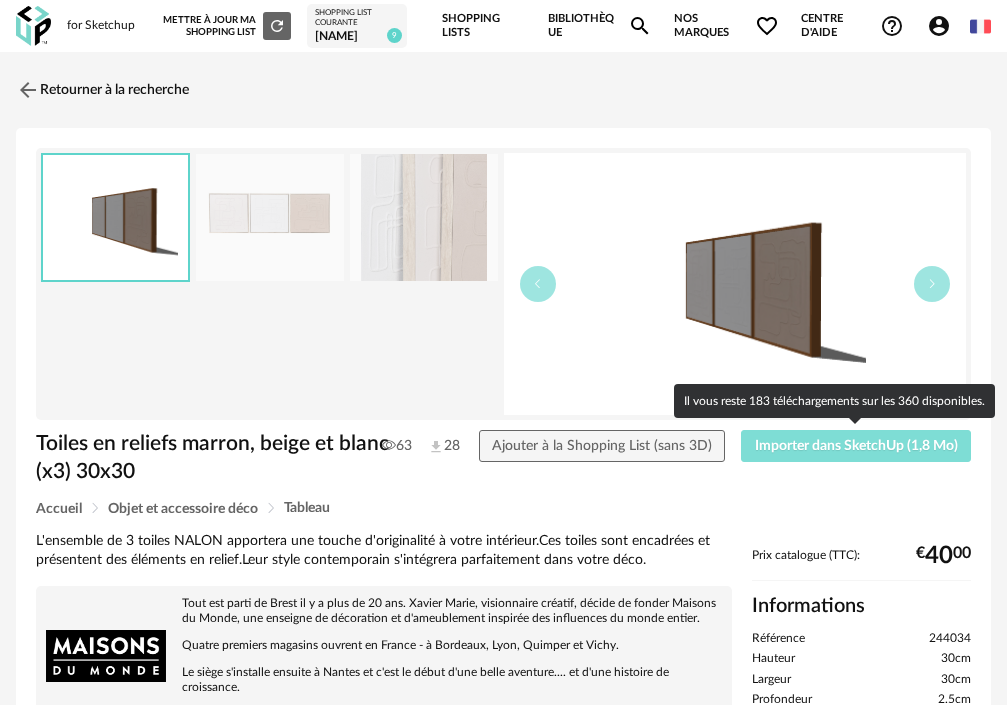 click on "Importer dans SketchUp (1,8 Mo)" at bounding box center [856, 446] 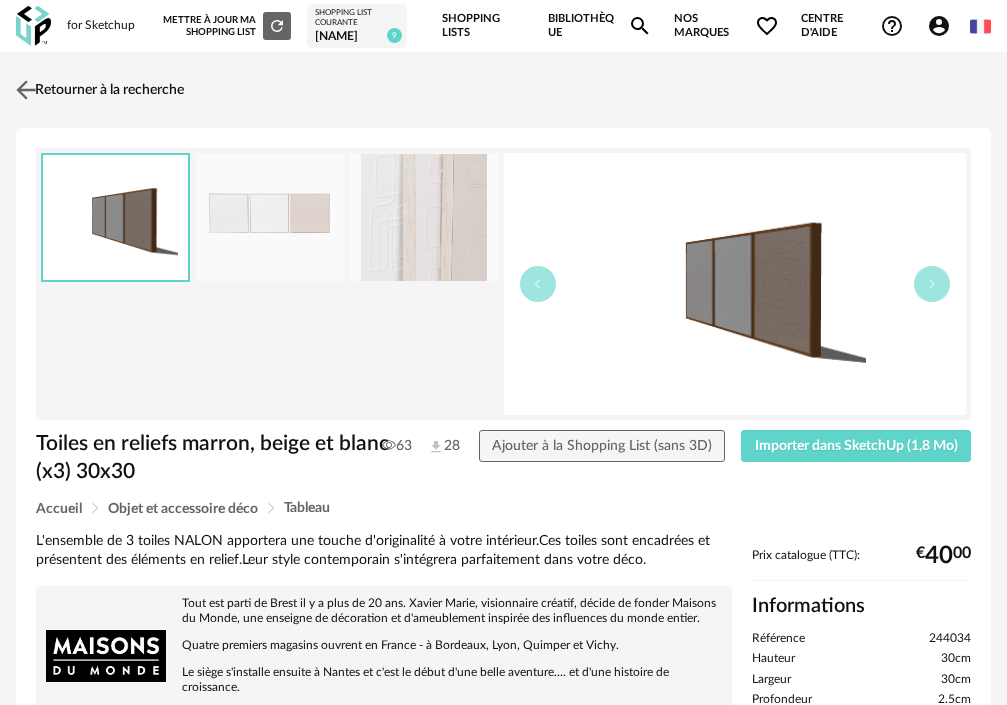 click at bounding box center (26, 90) 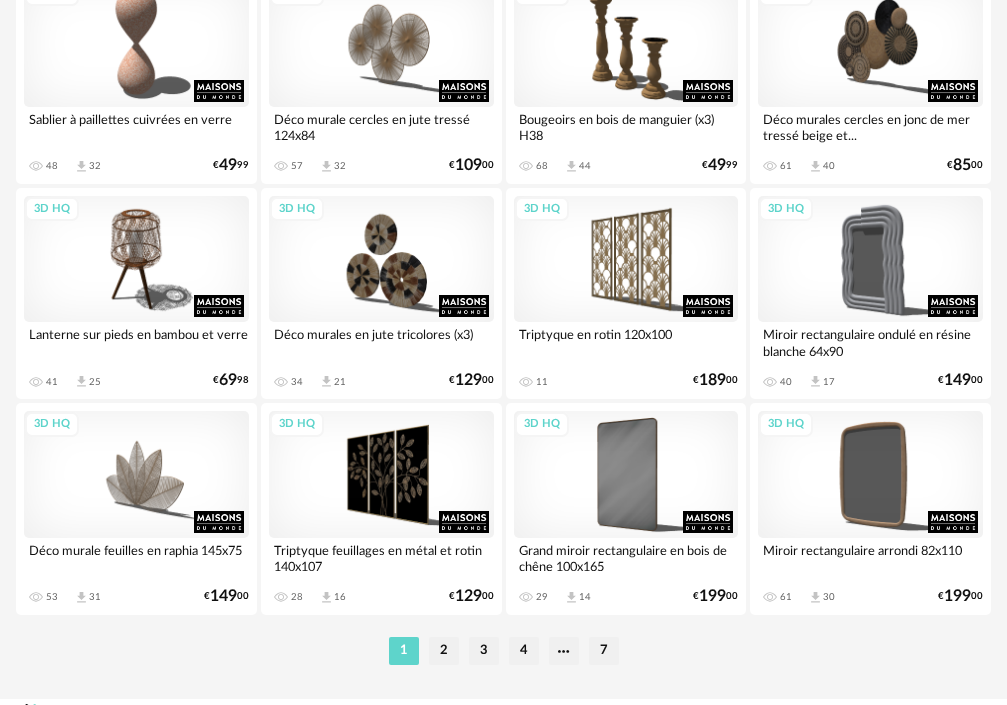 scroll, scrollTop: 5175, scrollLeft: 0, axis: vertical 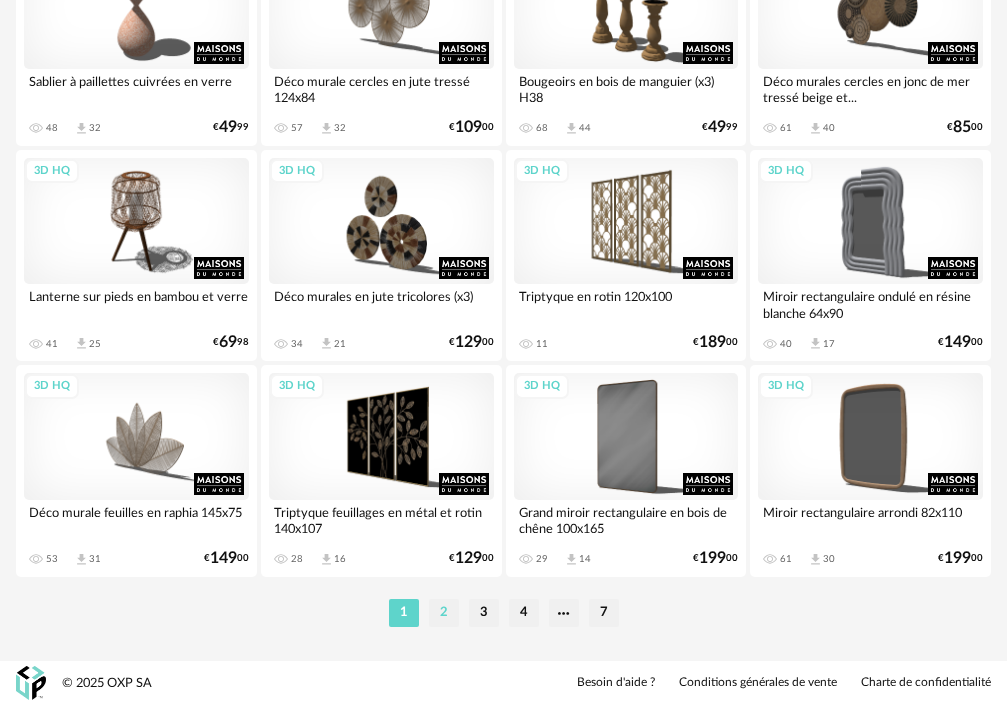 click on "2" at bounding box center [444, 613] 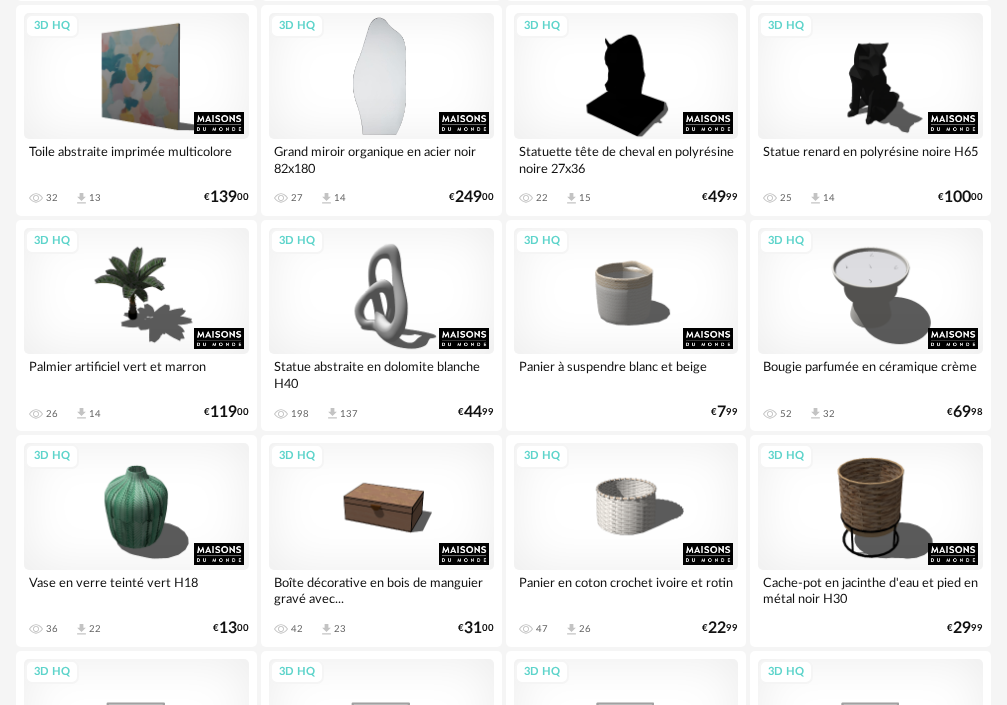 scroll, scrollTop: 600, scrollLeft: 0, axis: vertical 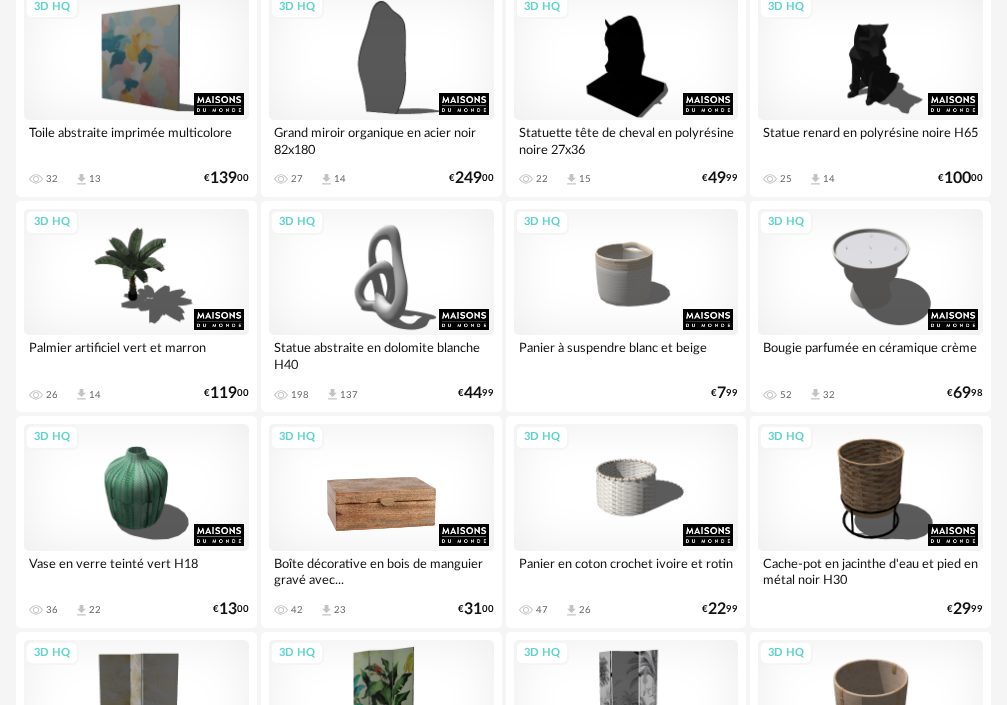 click on "3D HQ" at bounding box center [381, 487] 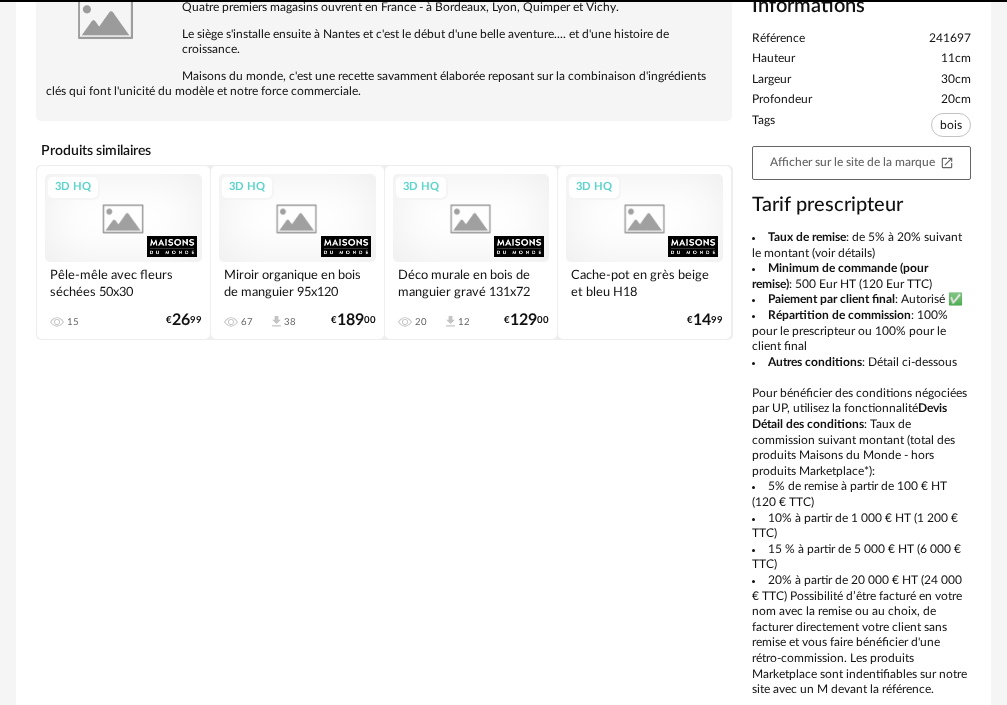 scroll, scrollTop: 0, scrollLeft: 0, axis: both 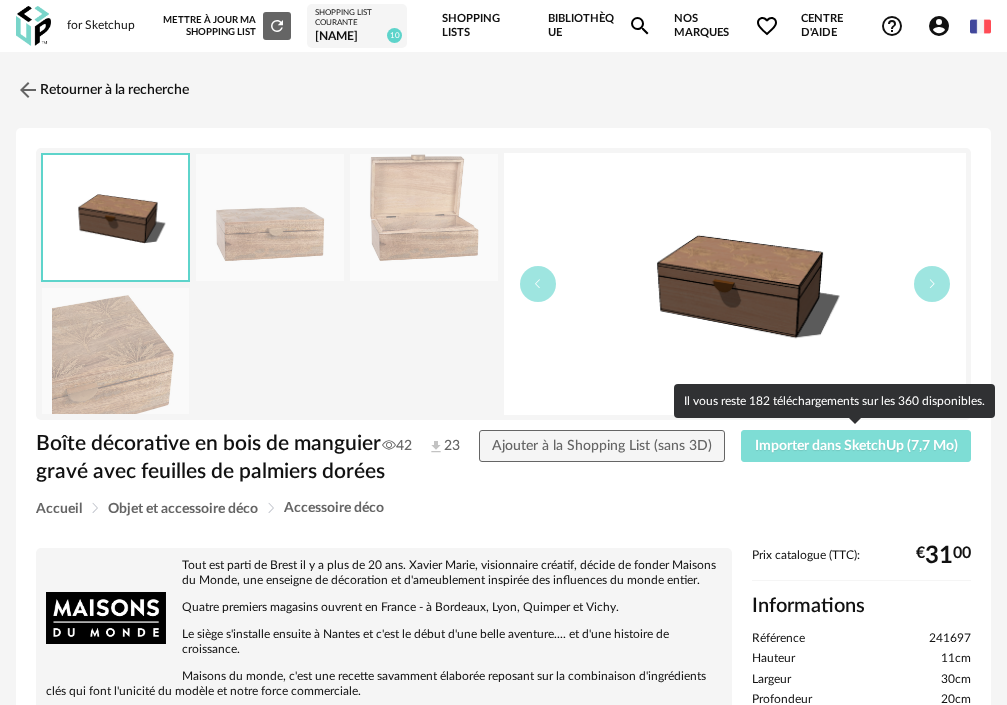 click on "Importer dans SketchUp (7,7 Mo)" at bounding box center (856, 446) 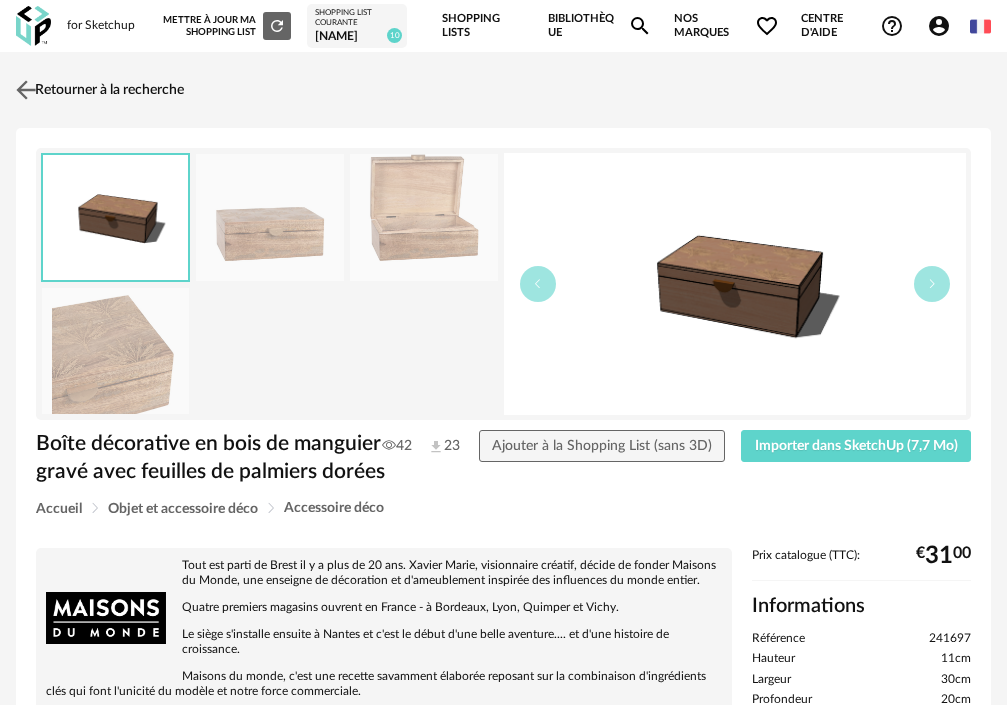 click at bounding box center [26, 90] 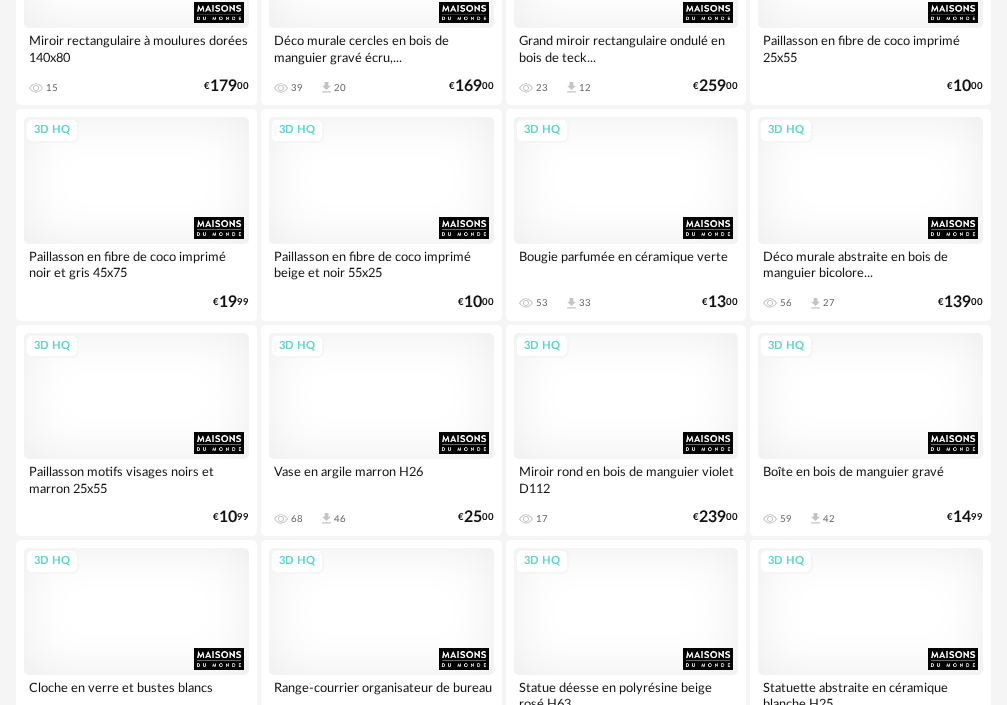 scroll, scrollTop: 5175, scrollLeft: 0, axis: vertical 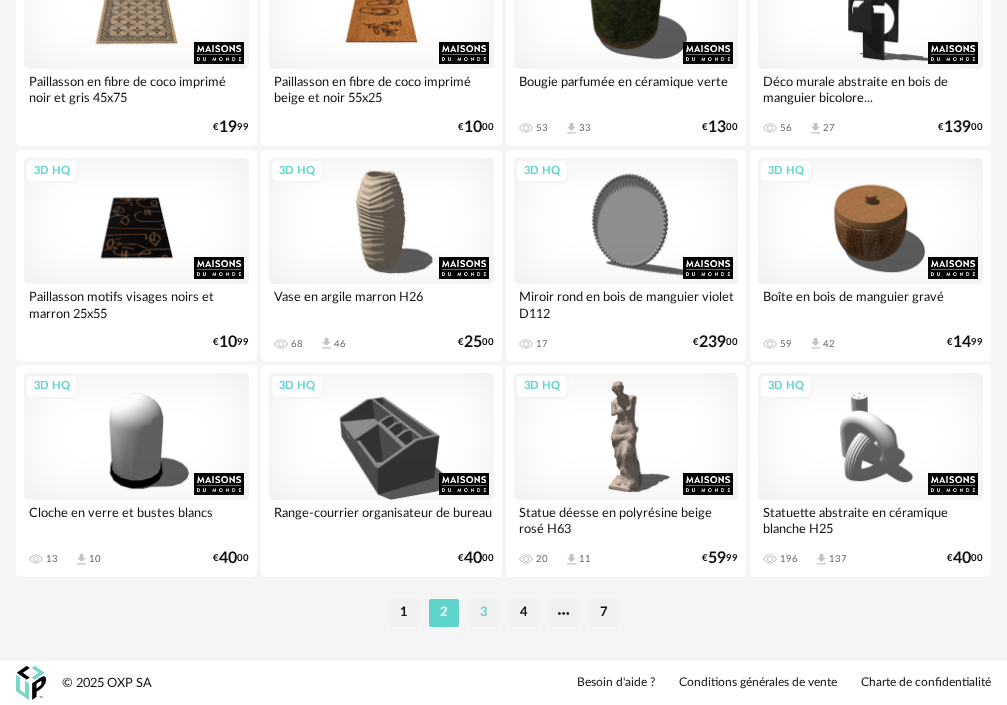 click on "3" at bounding box center [484, 613] 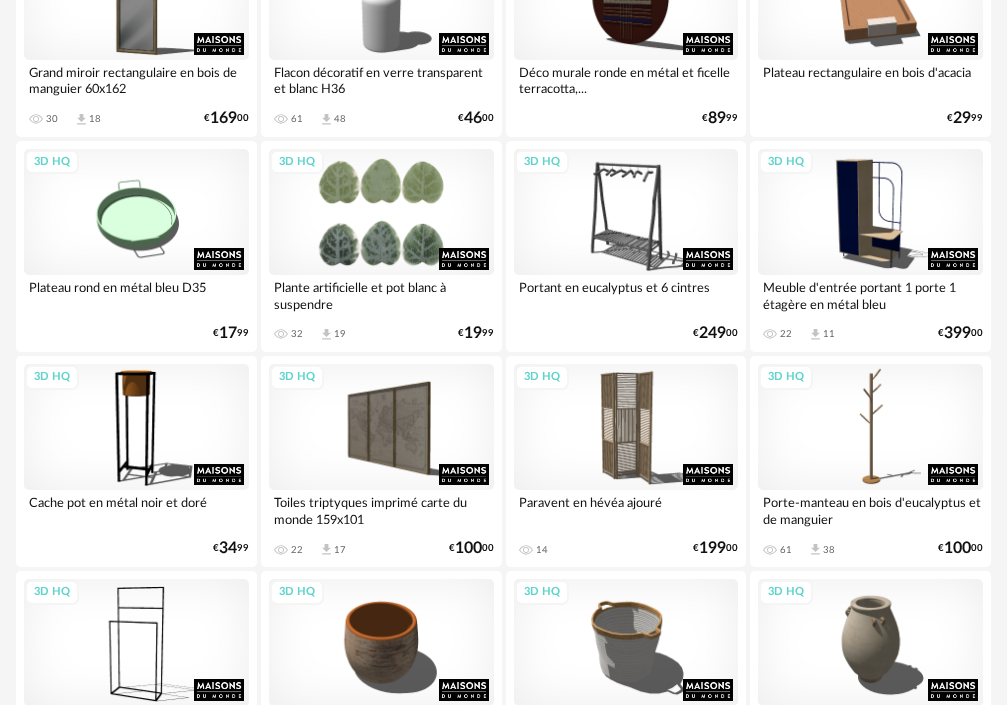 scroll, scrollTop: 400, scrollLeft: 0, axis: vertical 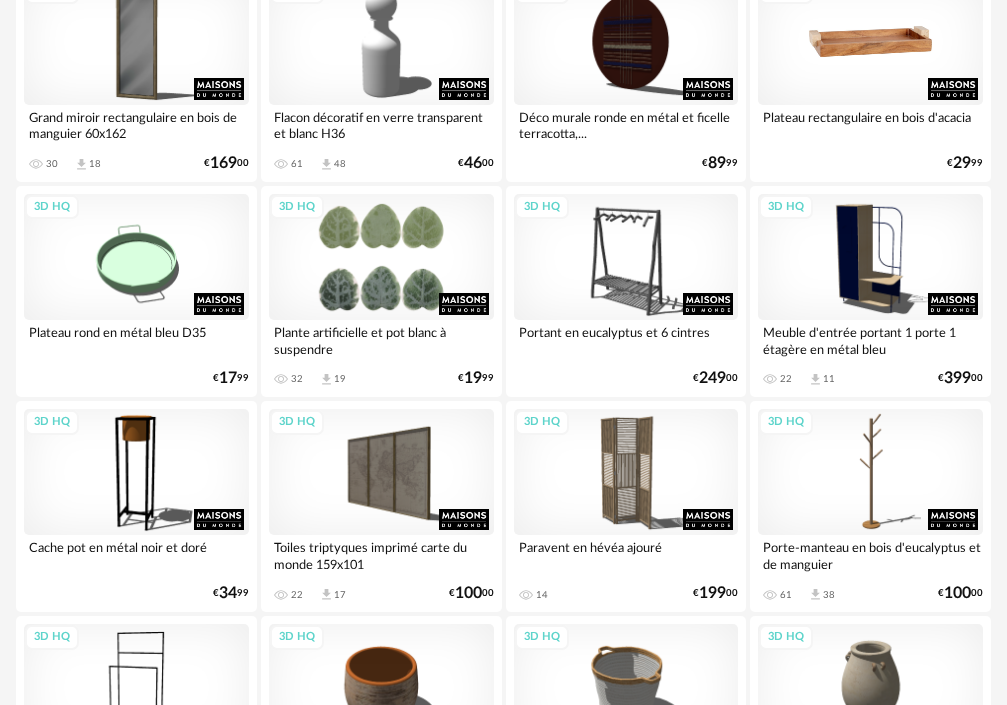 click on "3D HQ" at bounding box center (870, 41) 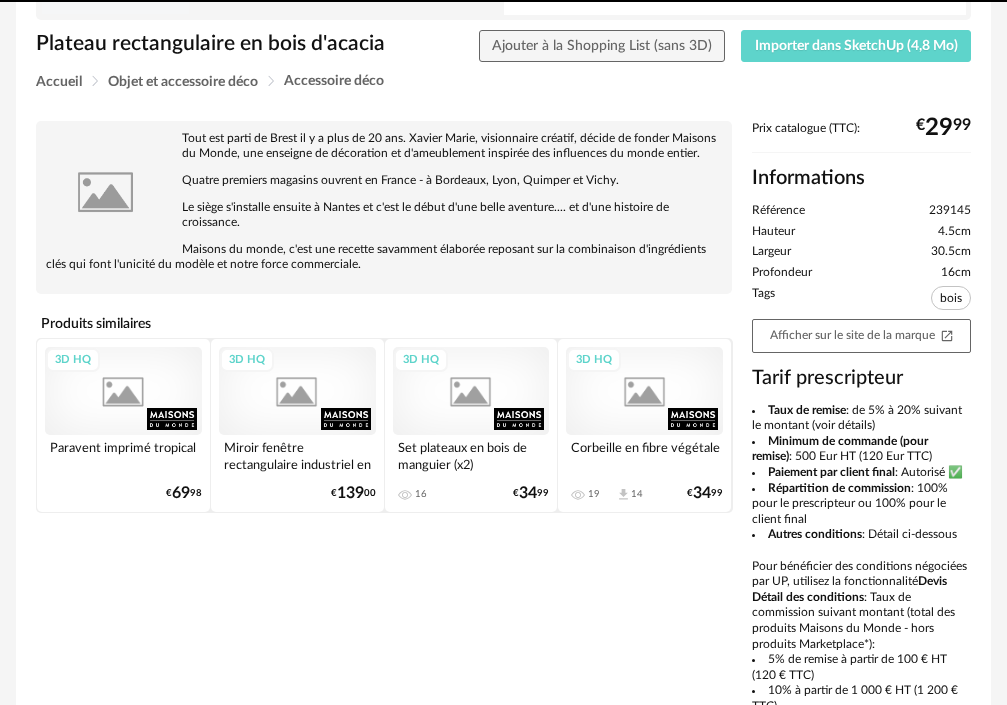 scroll, scrollTop: 0, scrollLeft: 0, axis: both 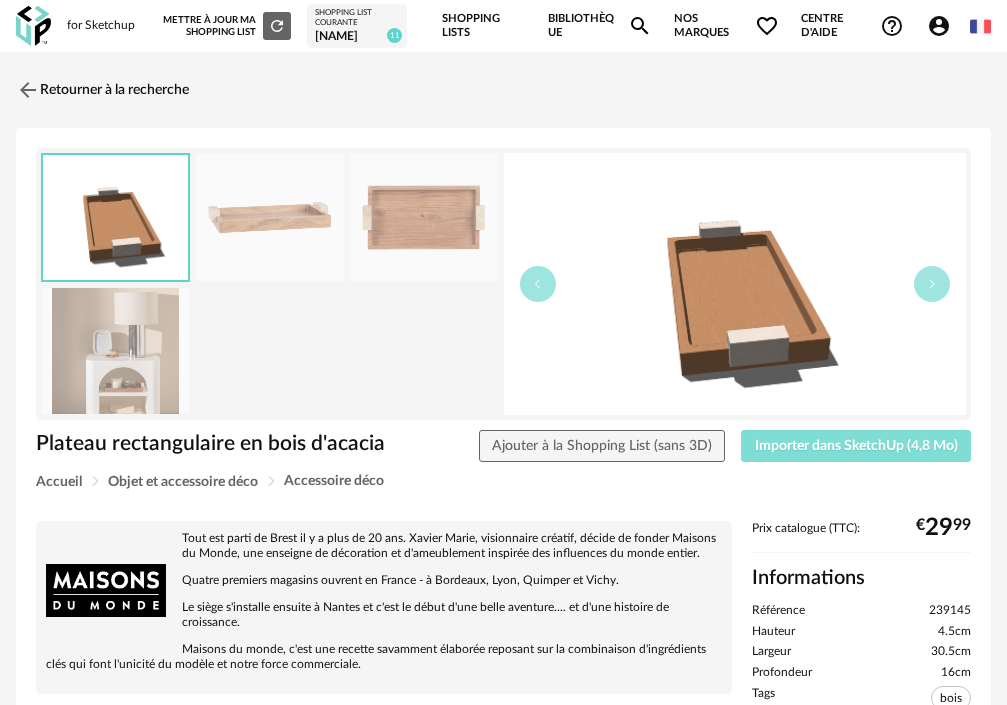 click on "Importer dans SketchUp (4,8 Mo)" at bounding box center [856, 446] 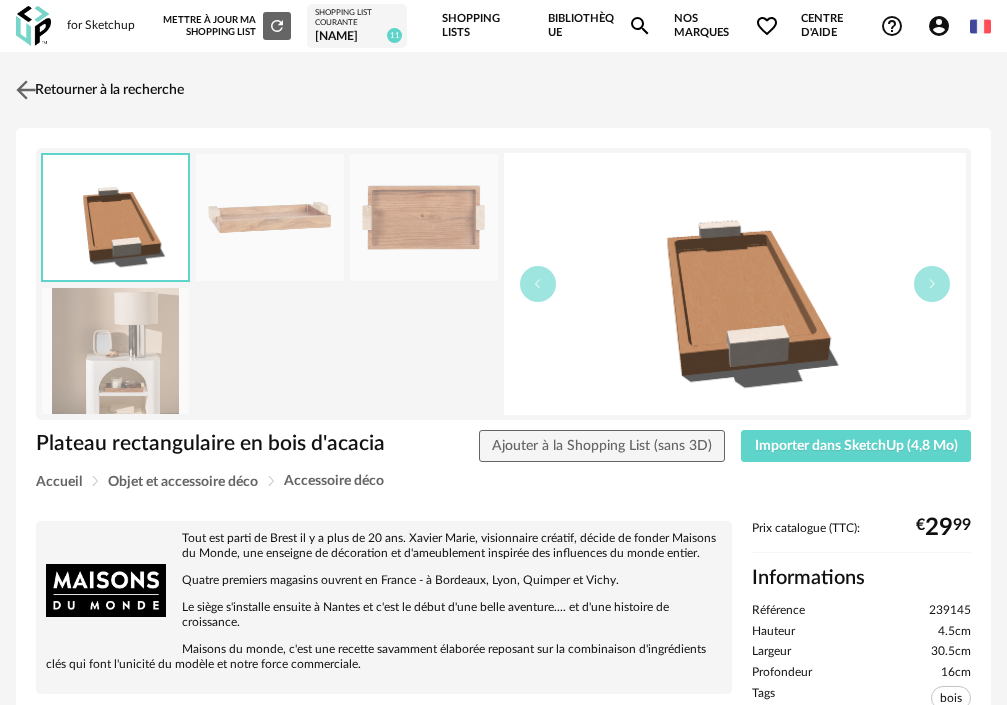 click at bounding box center [26, 90] 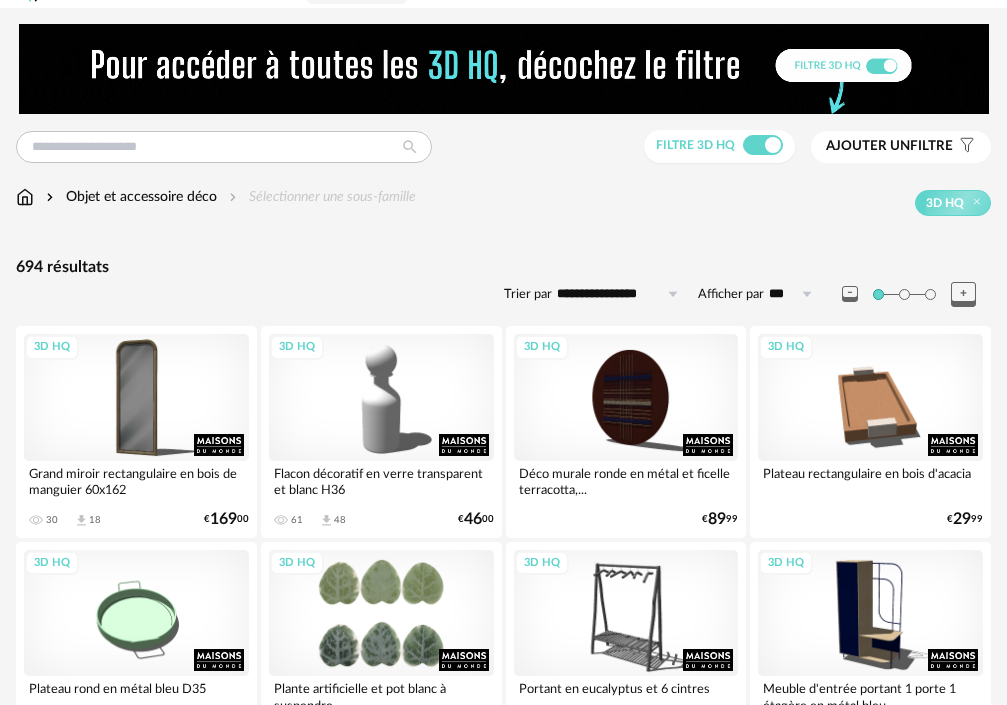 scroll, scrollTop: 0, scrollLeft: 0, axis: both 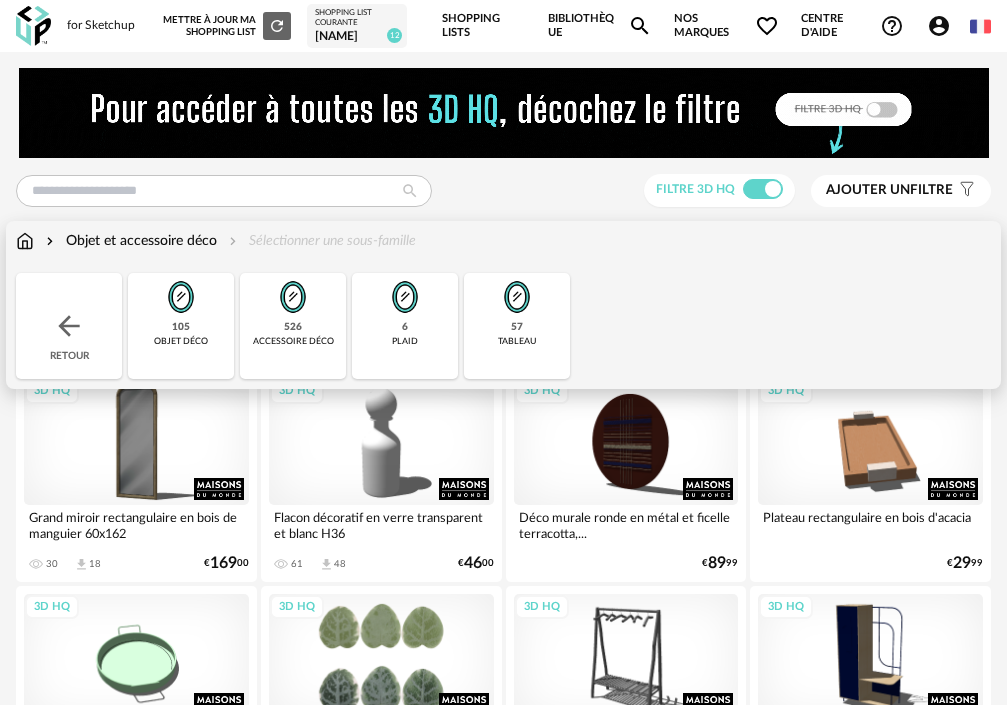 click on "Objet et accessoire déco
Sélectionner une sous-famille
Close icon
Retour
105
objet déco
526
accessoire déco
6
plaid
57
tableau" at bounding box center (503, 305) 